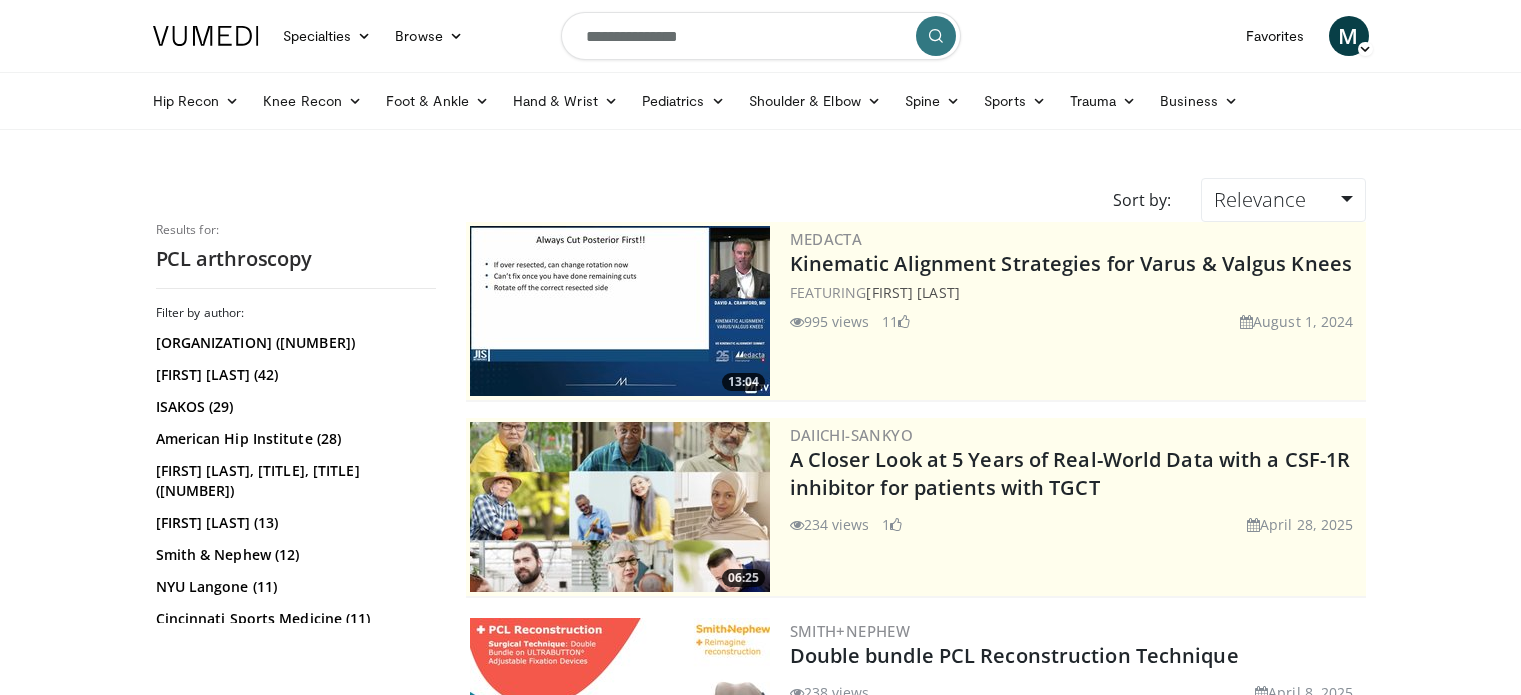 scroll, scrollTop: 0, scrollLeft: 0, axis: both 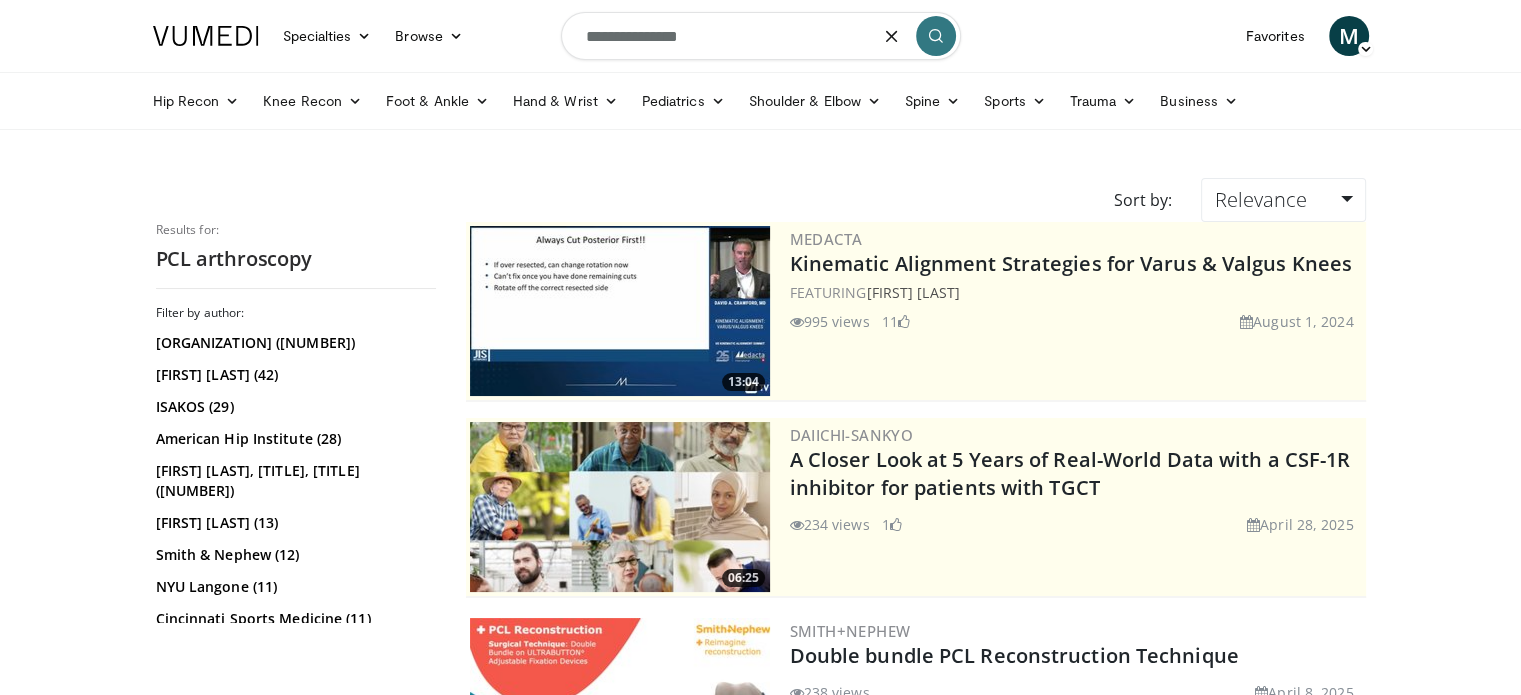 drag, startPoint x: 800, startPoint y: 29, endPoint x: 371, endPoint y: 57, distance: 429.91278 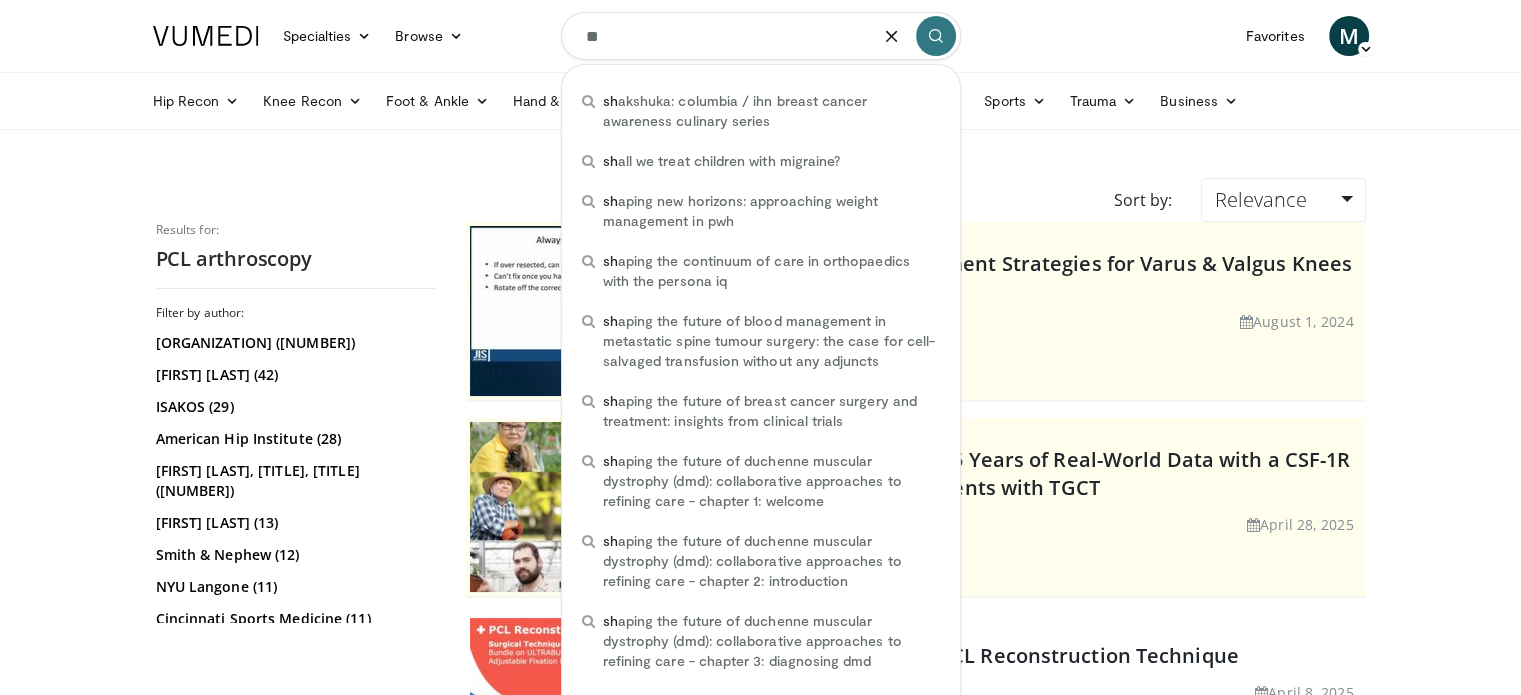 type on "*" 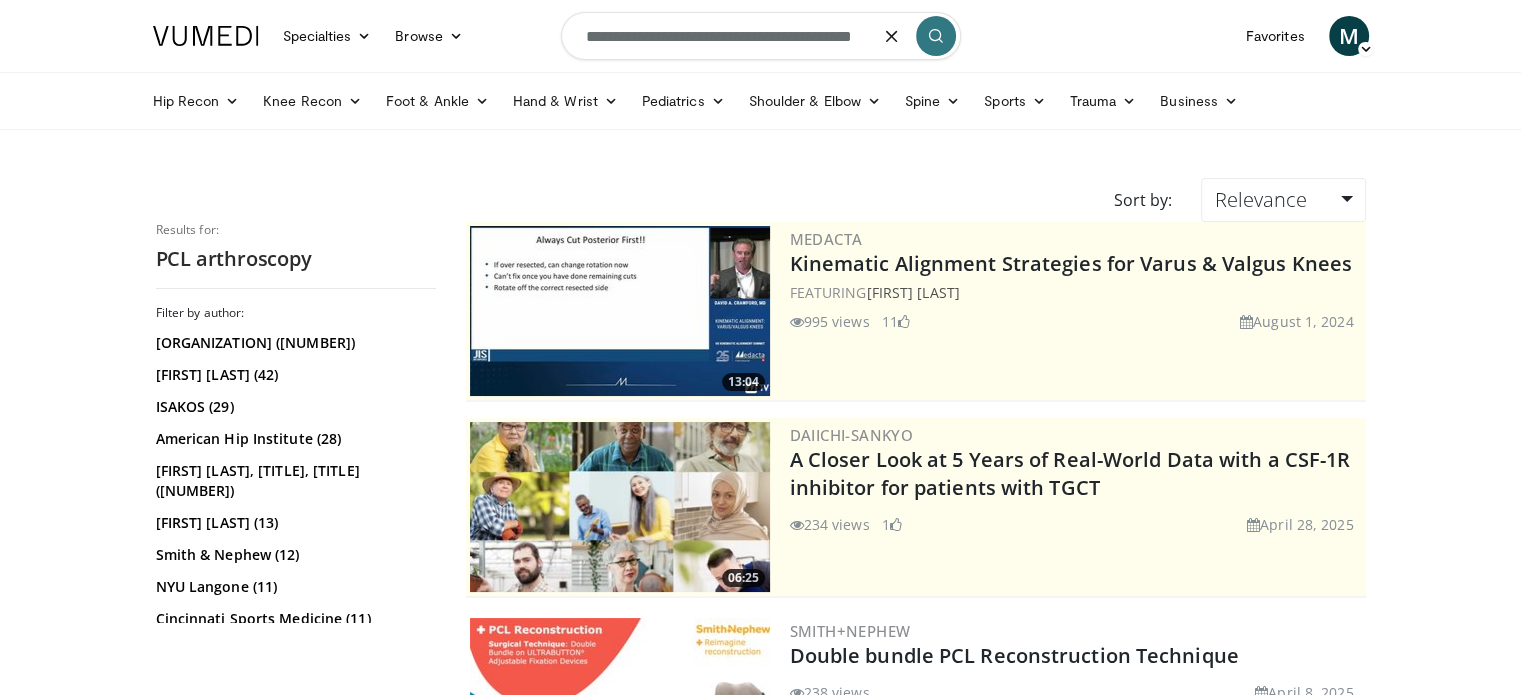 scroll, scrollTop: 0, scrollLeft: 20, axis: horizontal 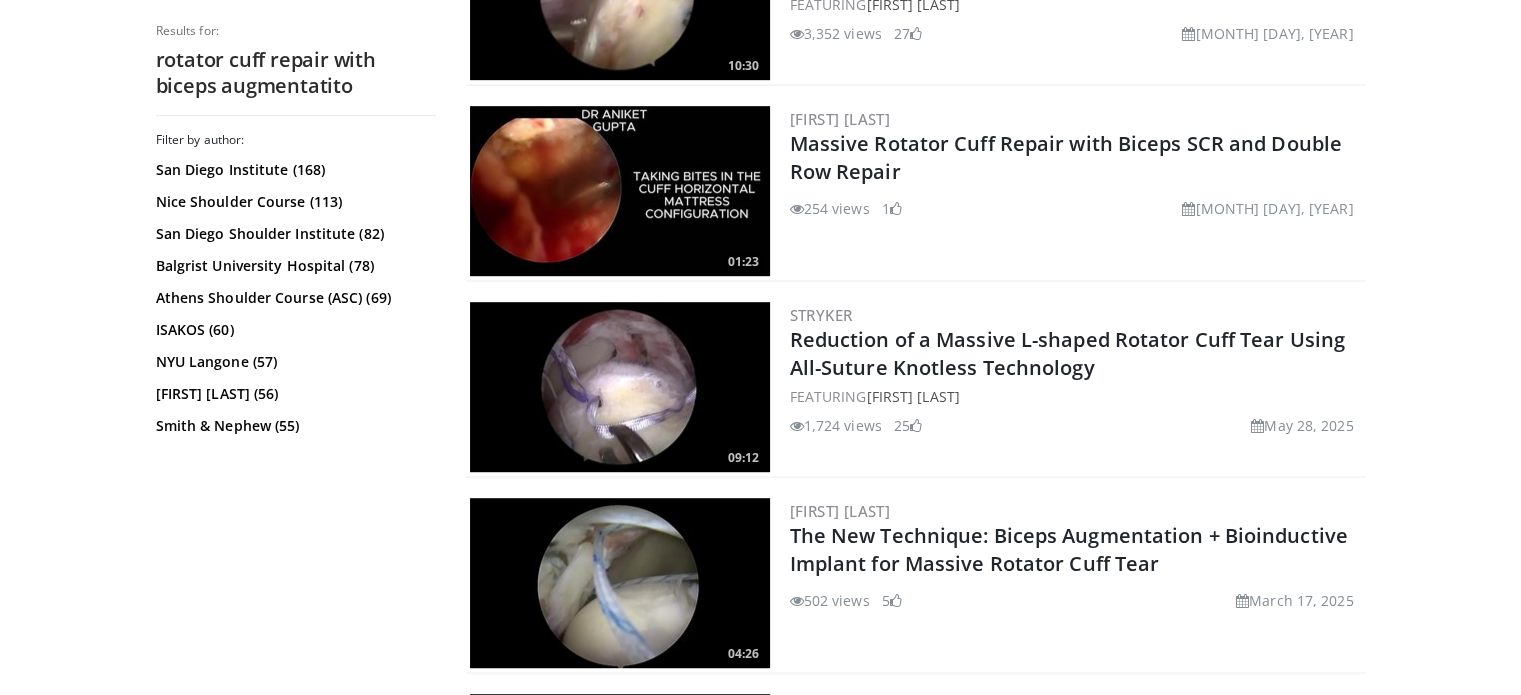 click at bounding box center [620, 583] 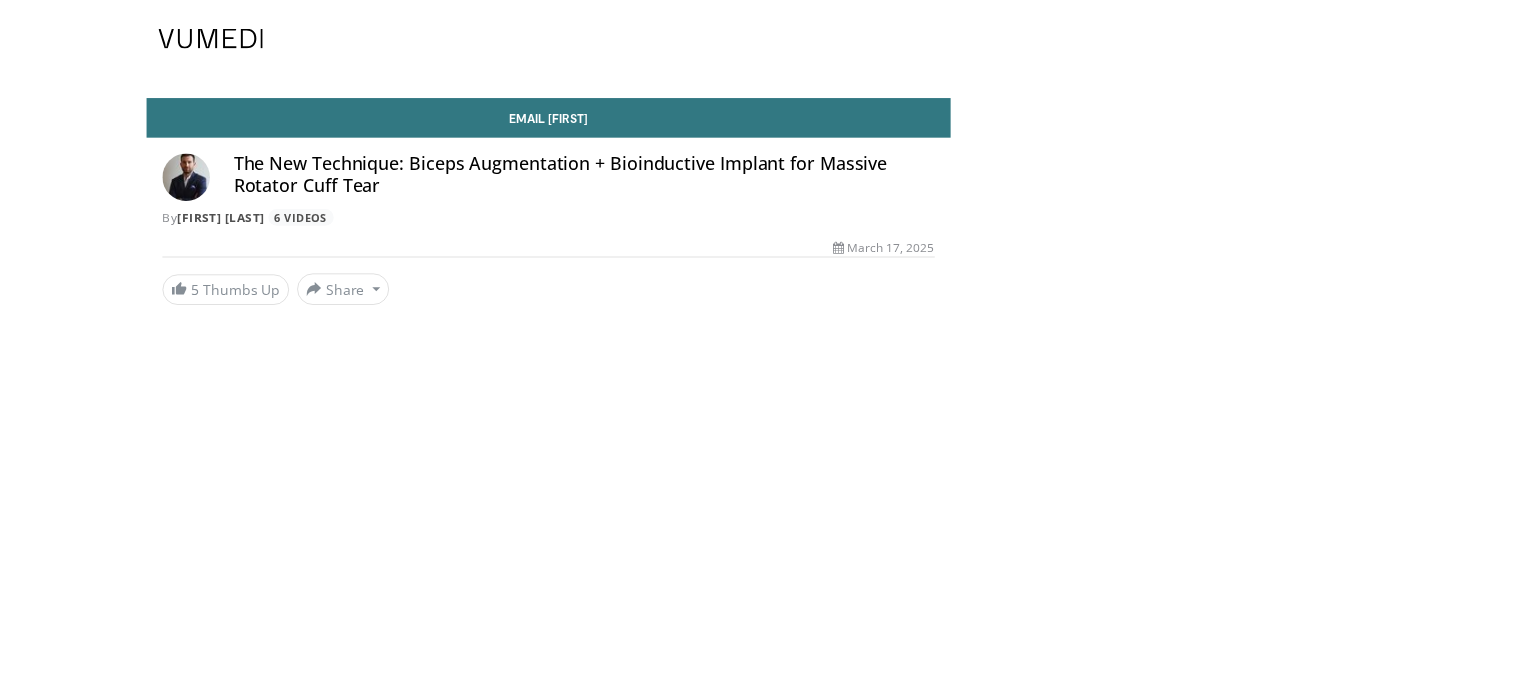 scroll, scrollTop: 0, scrollLeft: 0, axis: both 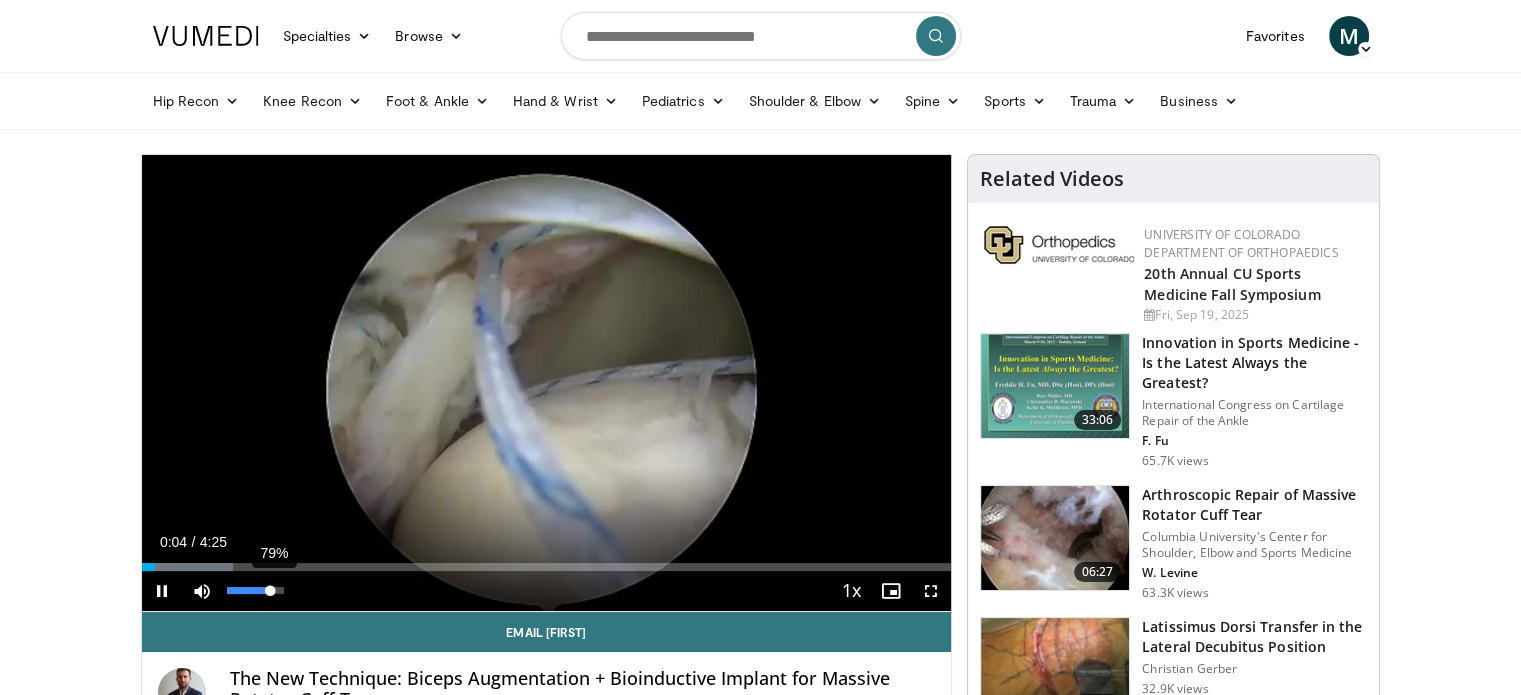 click on "79%" at bounding box center [255, 590] 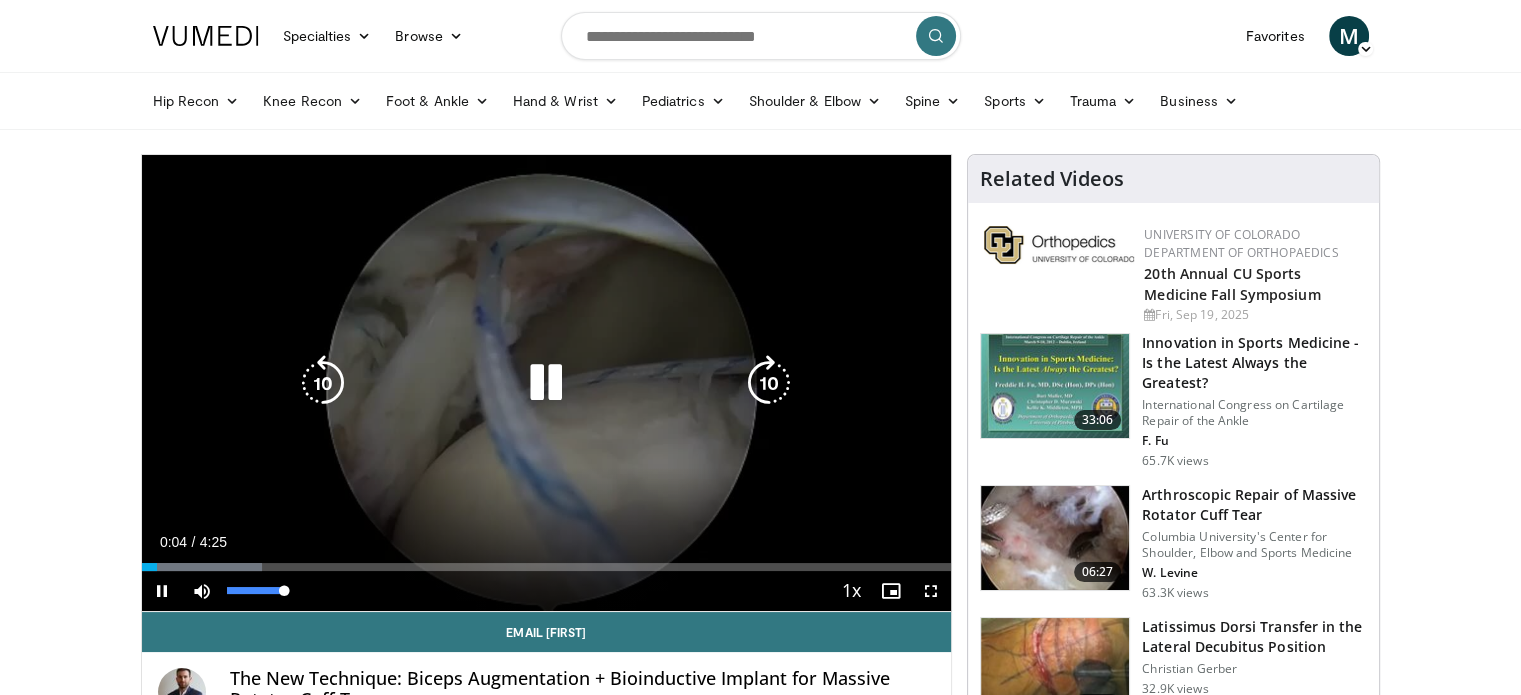 drag, startPoint x: 276, startPoint y: 588, endPoint x: 291, endPoint y: 588, distance: 15 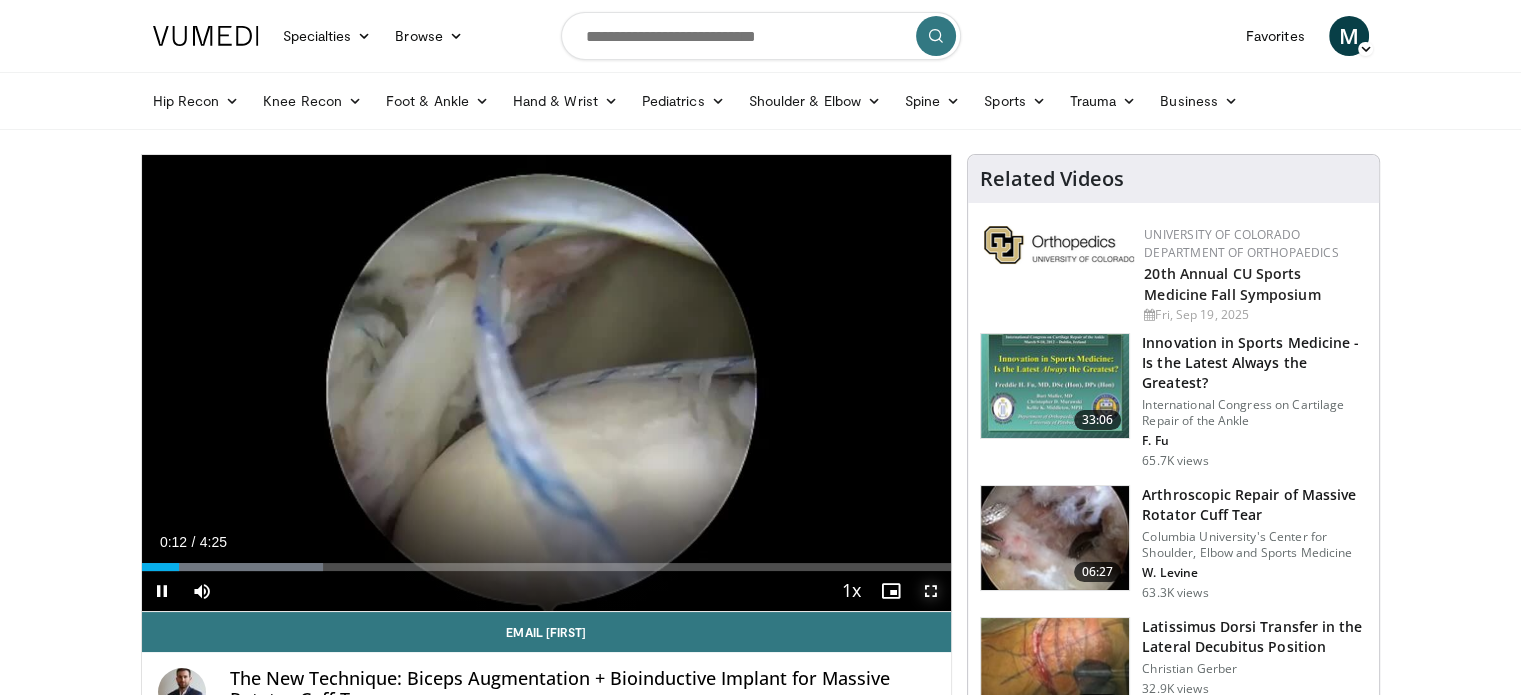 click at bounding box center [931, 591] 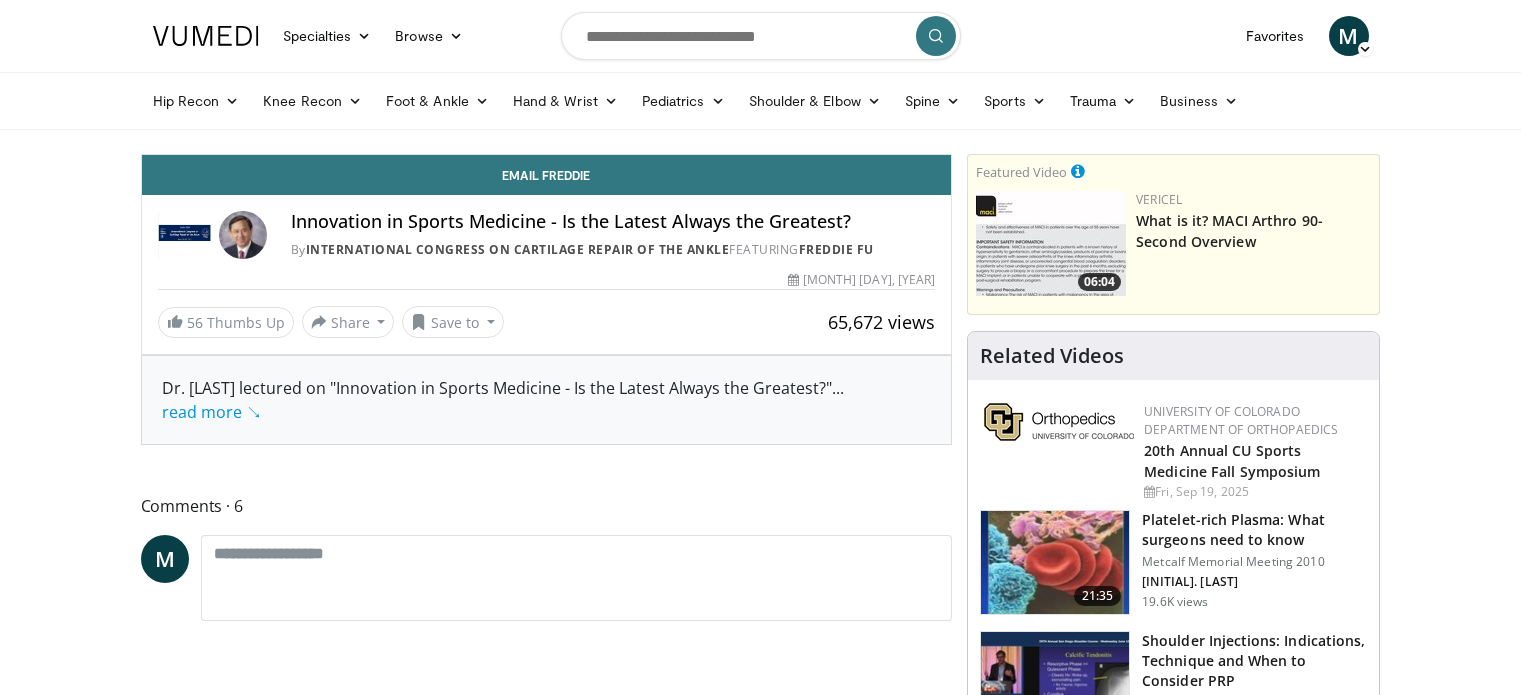 scroll, scrollTop: 0, scrollLeft: 0, axis: both 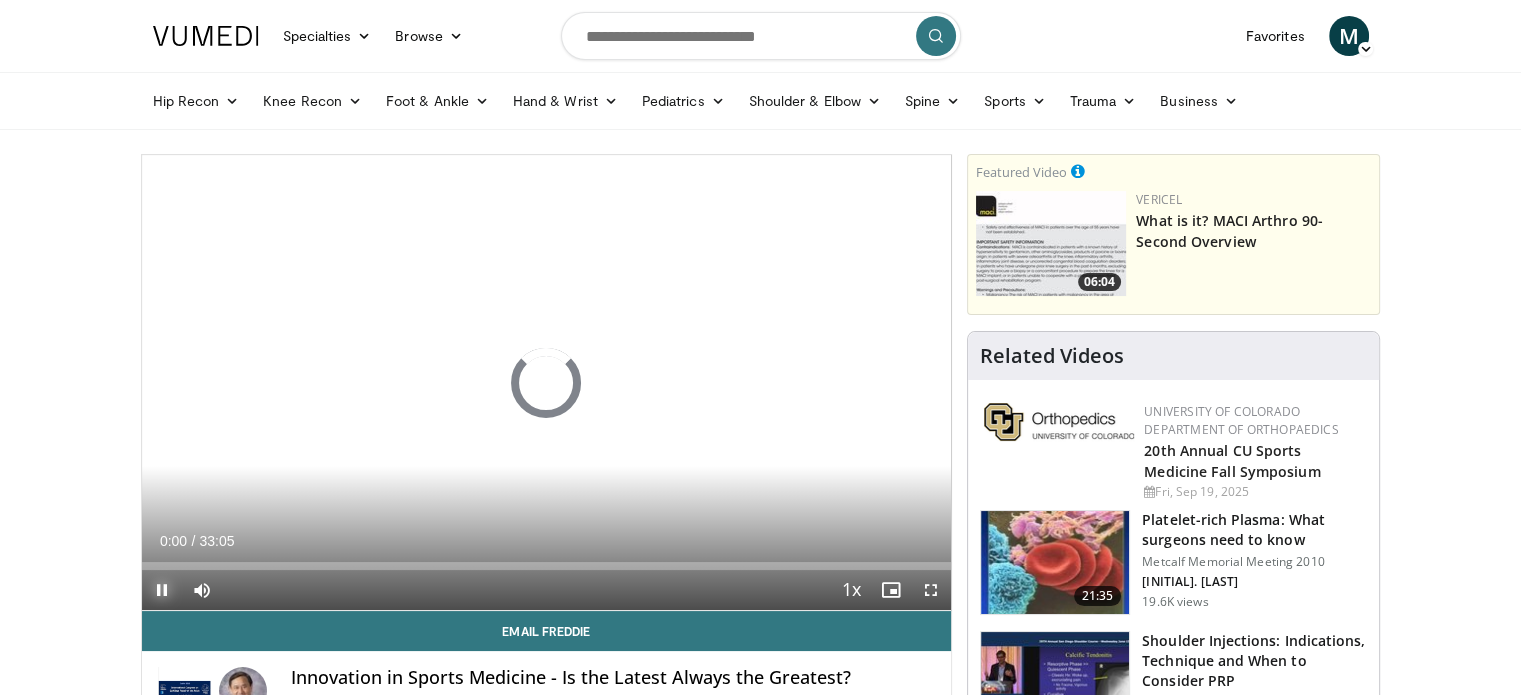 click at bounding box center [162, 590] 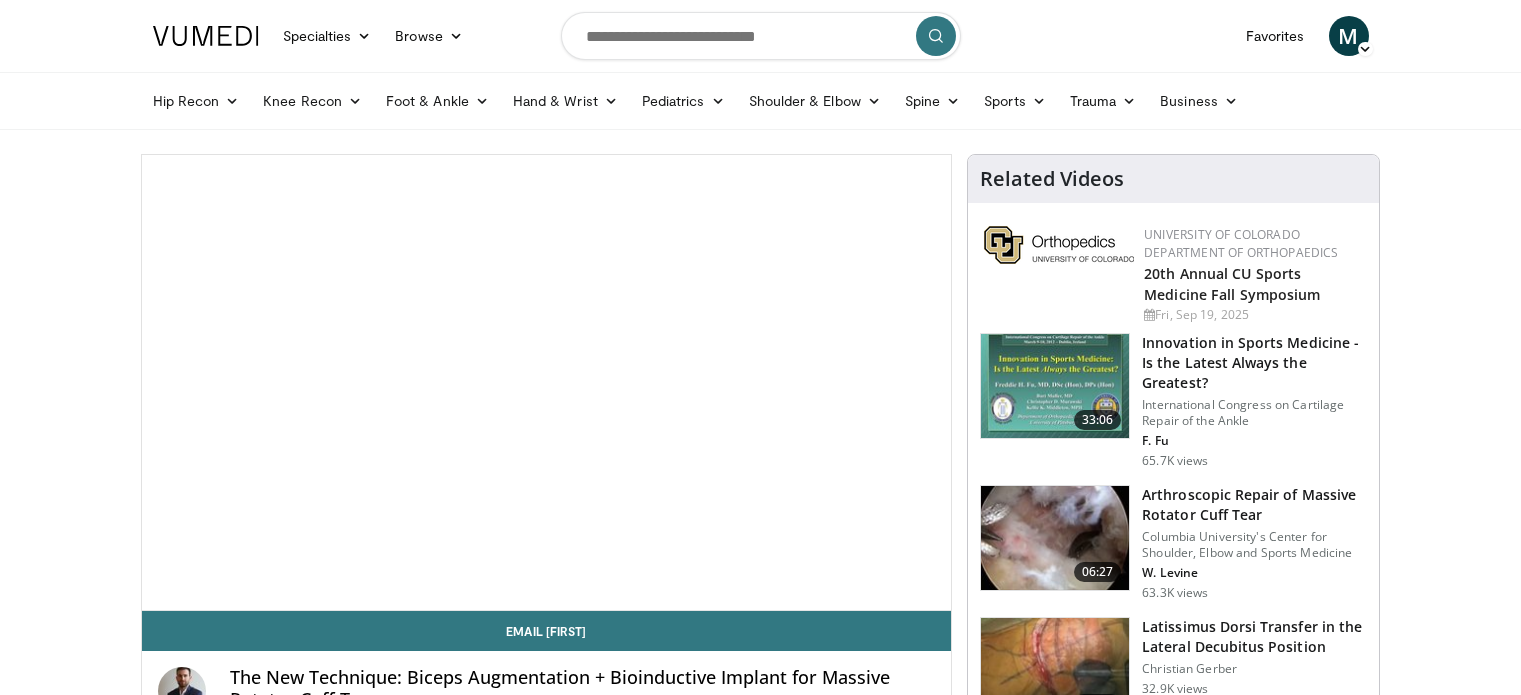 scroll, scrollTop: 0, scrollLeft: 0, axis: both 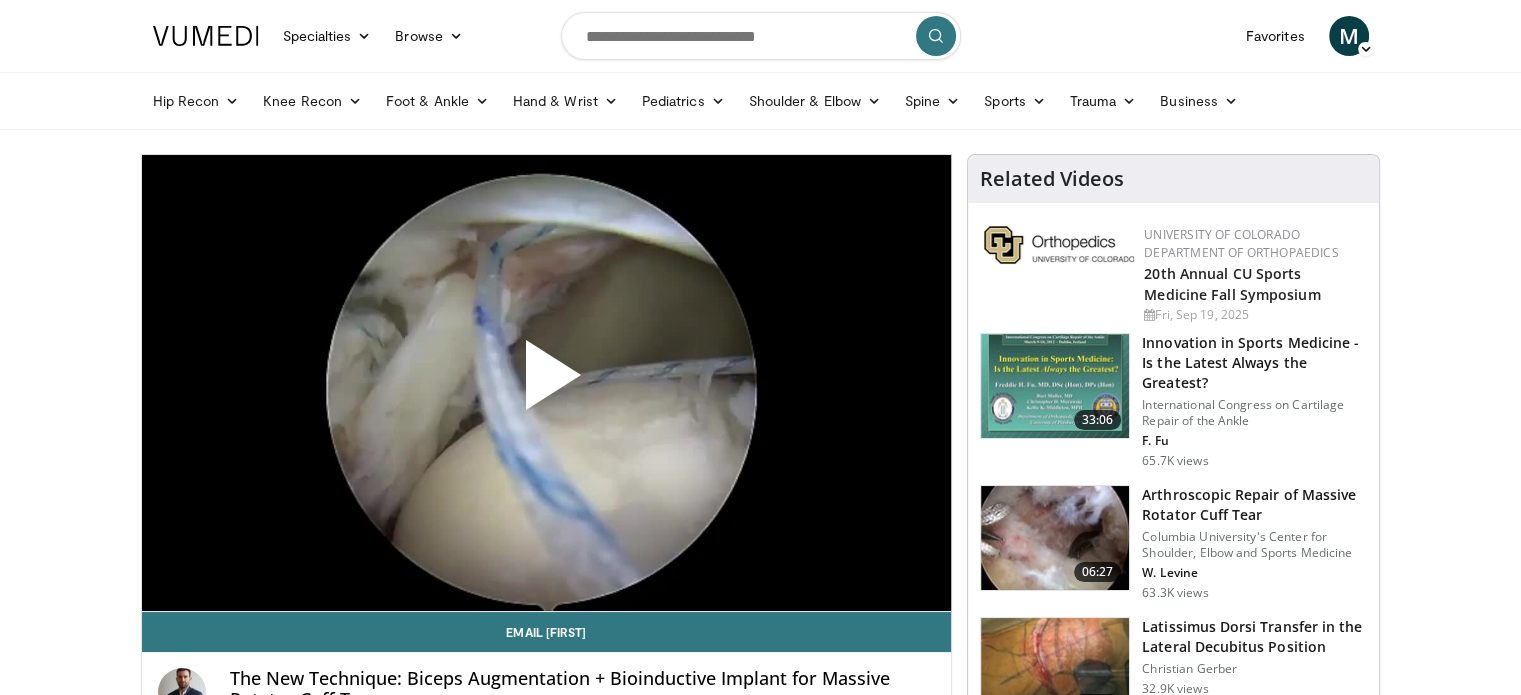 click on "Specialties
Adult & Family Medicine
Allergy, Asthma, Immunology
Anesthesiology
Cardiology
Dental
Dermatology
Endocrinology
Gastroenterology & Hepatology
General Surgery
Hematology & Oncology
Infectious Disease
Nephrology
Neurology
Neurosurgery
Obstetrics & Gynecology
Ophthalmology
Oral Maxillofacial
Orthopaedics
Otolaryngology
Pediatrics
Plastic Surgery
Podiatry
Psychiatry
Pulmonology
Radiation Oncology
Radiology
Rheumatology
Urology" at bounding box center [760, 1600] 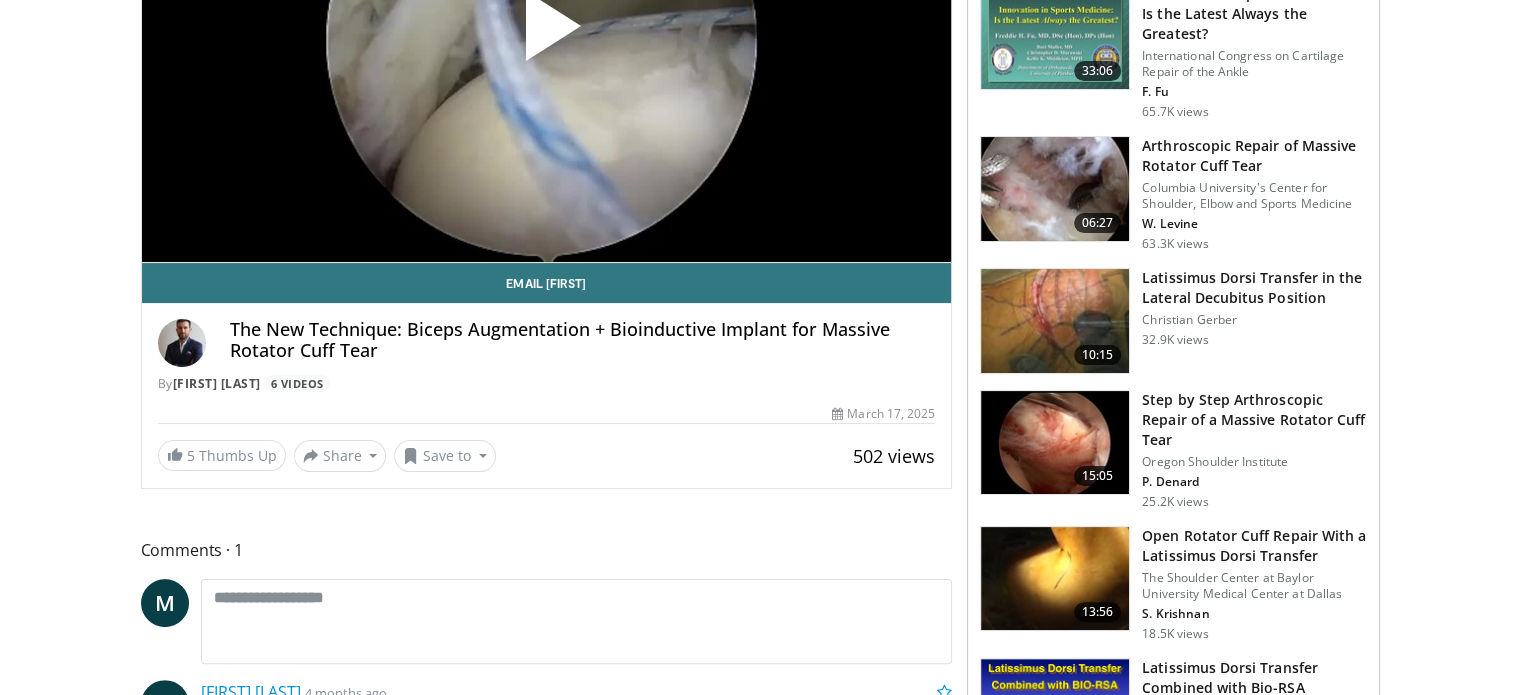 scroll, scrollTop: 0, scrollLeft: 0, axis: both 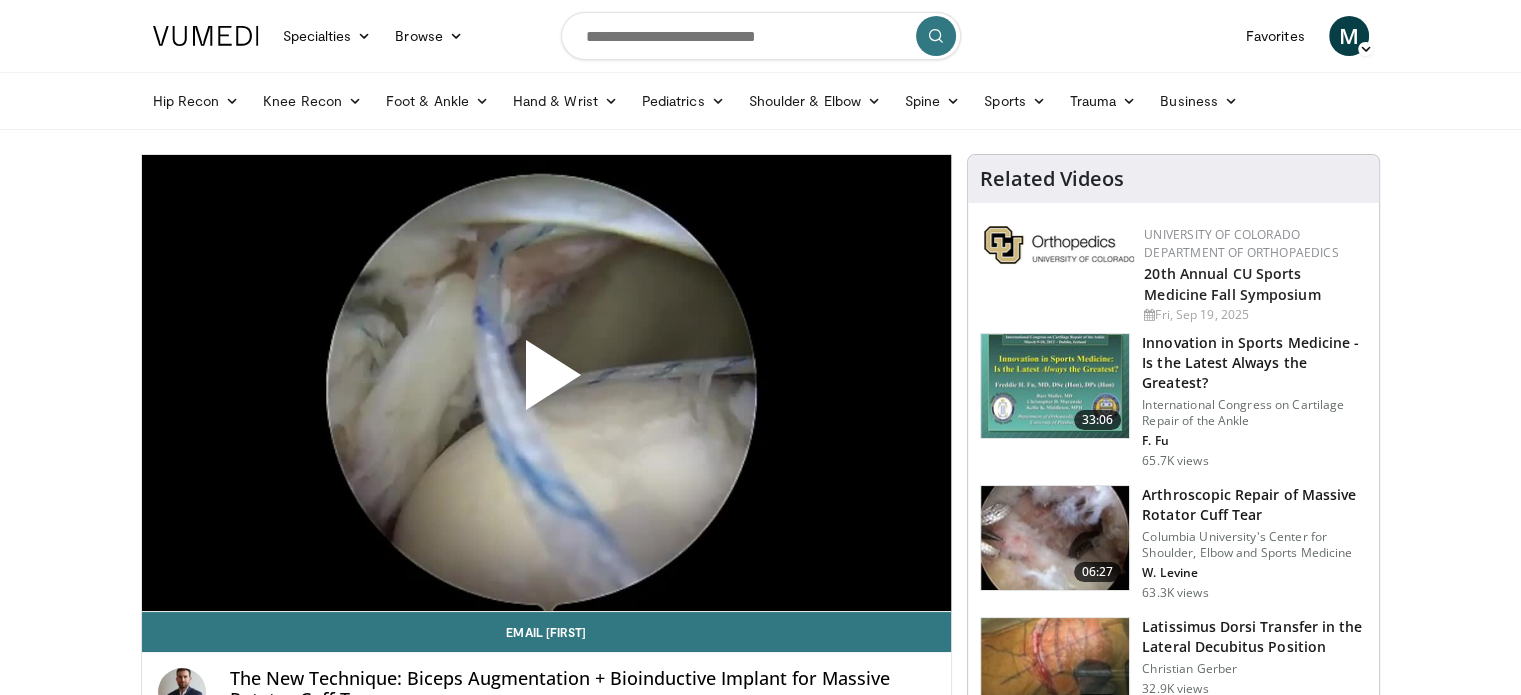 click on "Innovation in Sports Medicine - Is the Latest Always the Greatest?" at bounding box center [1254, 363] 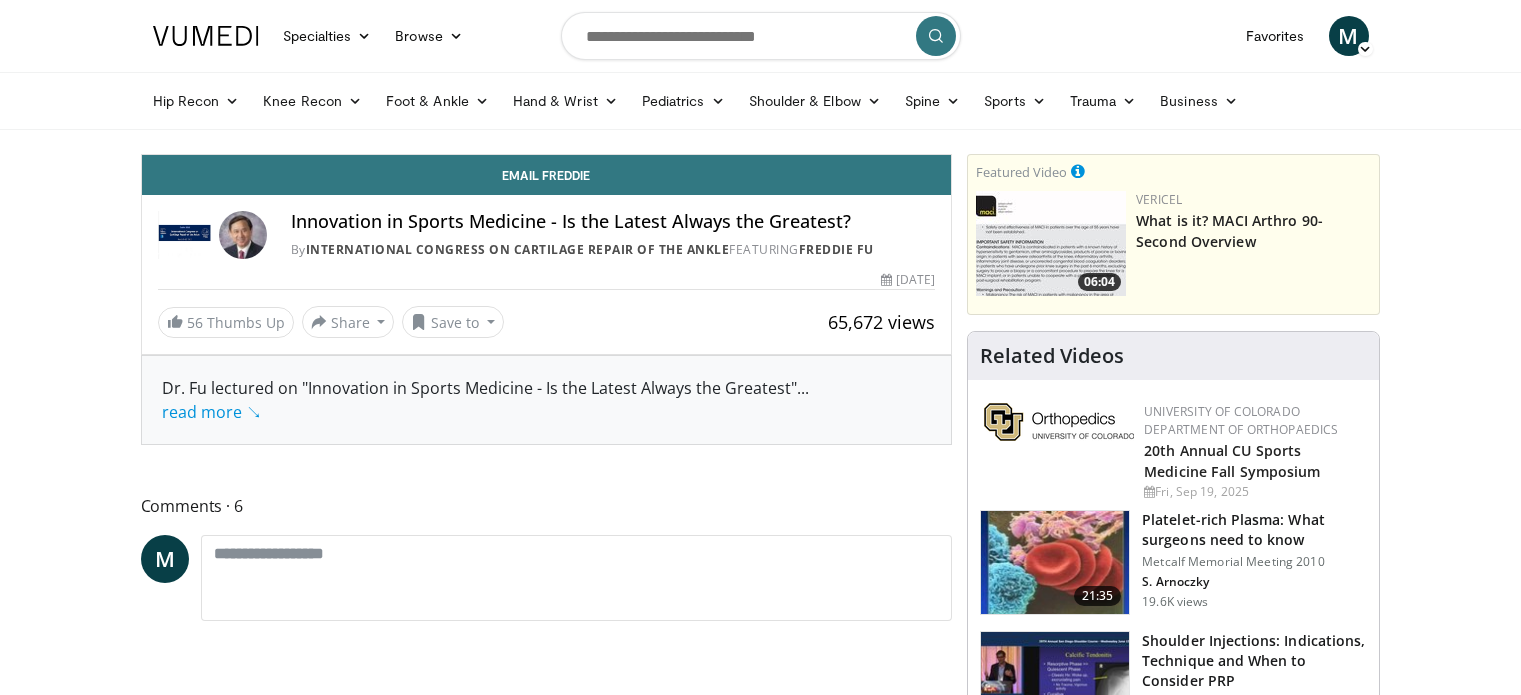 scroll, scrollTop: 0, scrollLeft: 0, axis: both 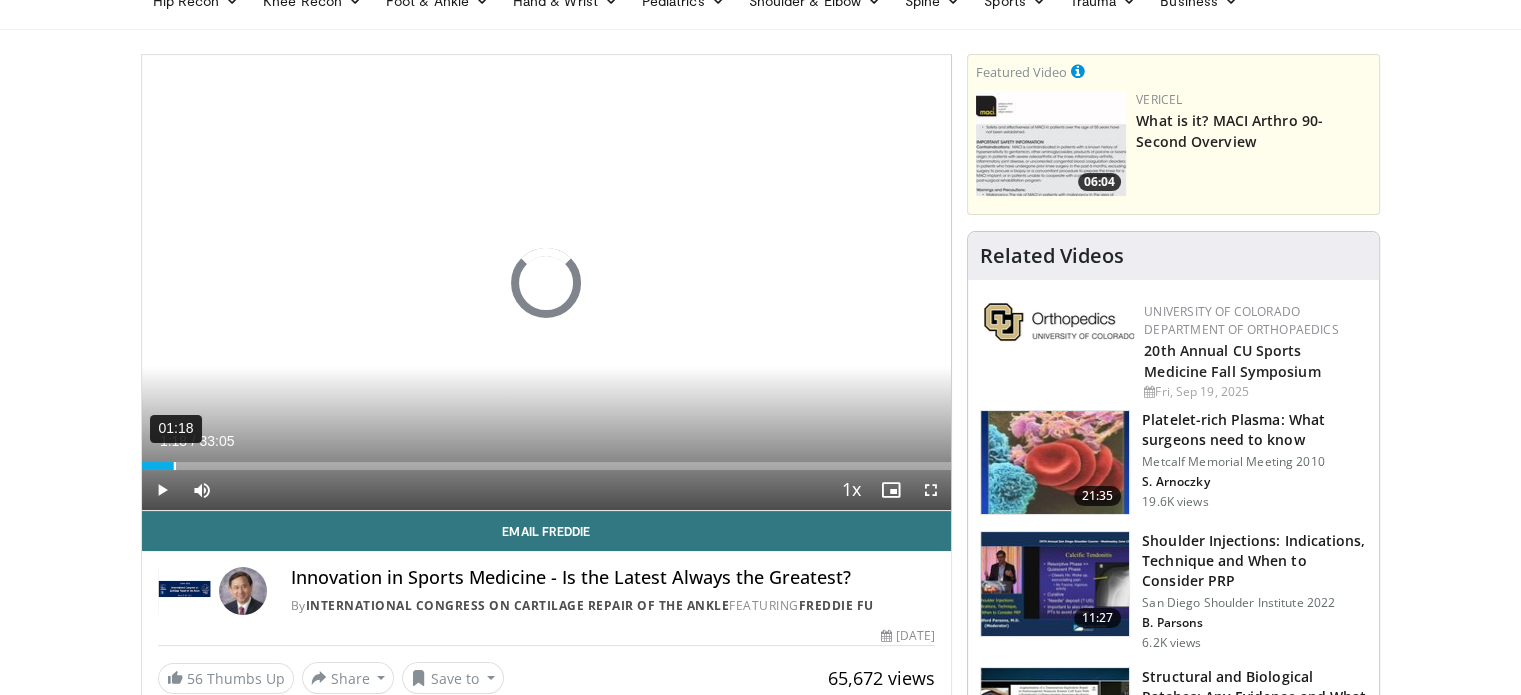 click on "01:18" at bounding box center (175, 466) 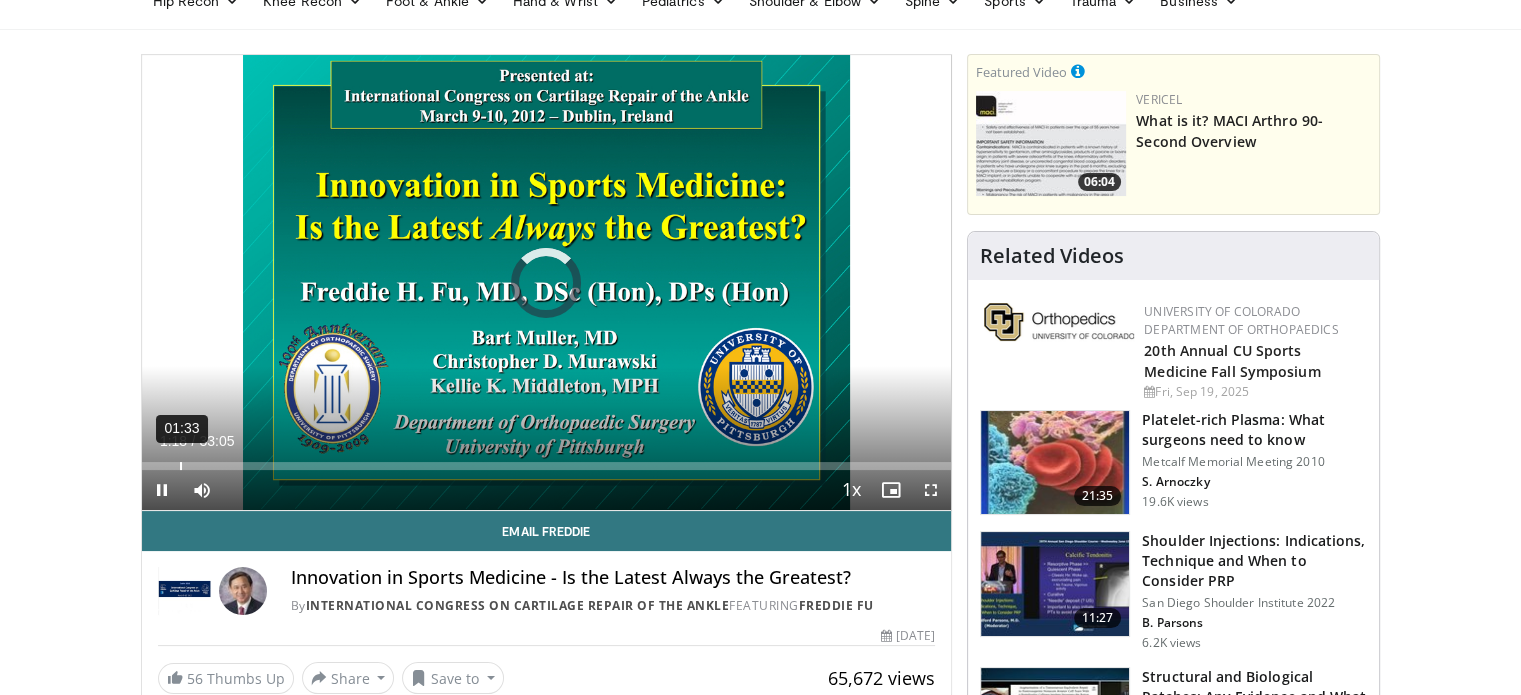 click on "01:33" at bounding box center (181, 466) 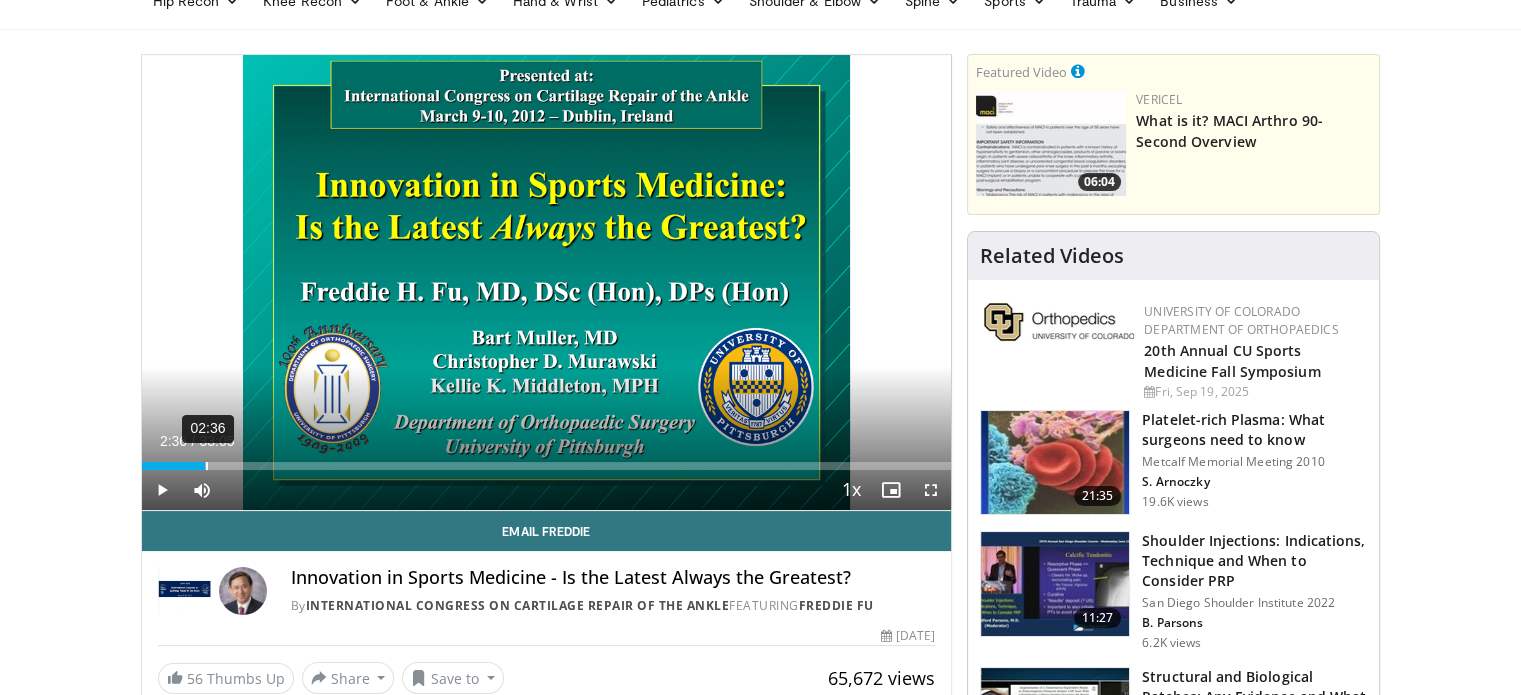 click on "02:36" at bounding box center [207, 466] 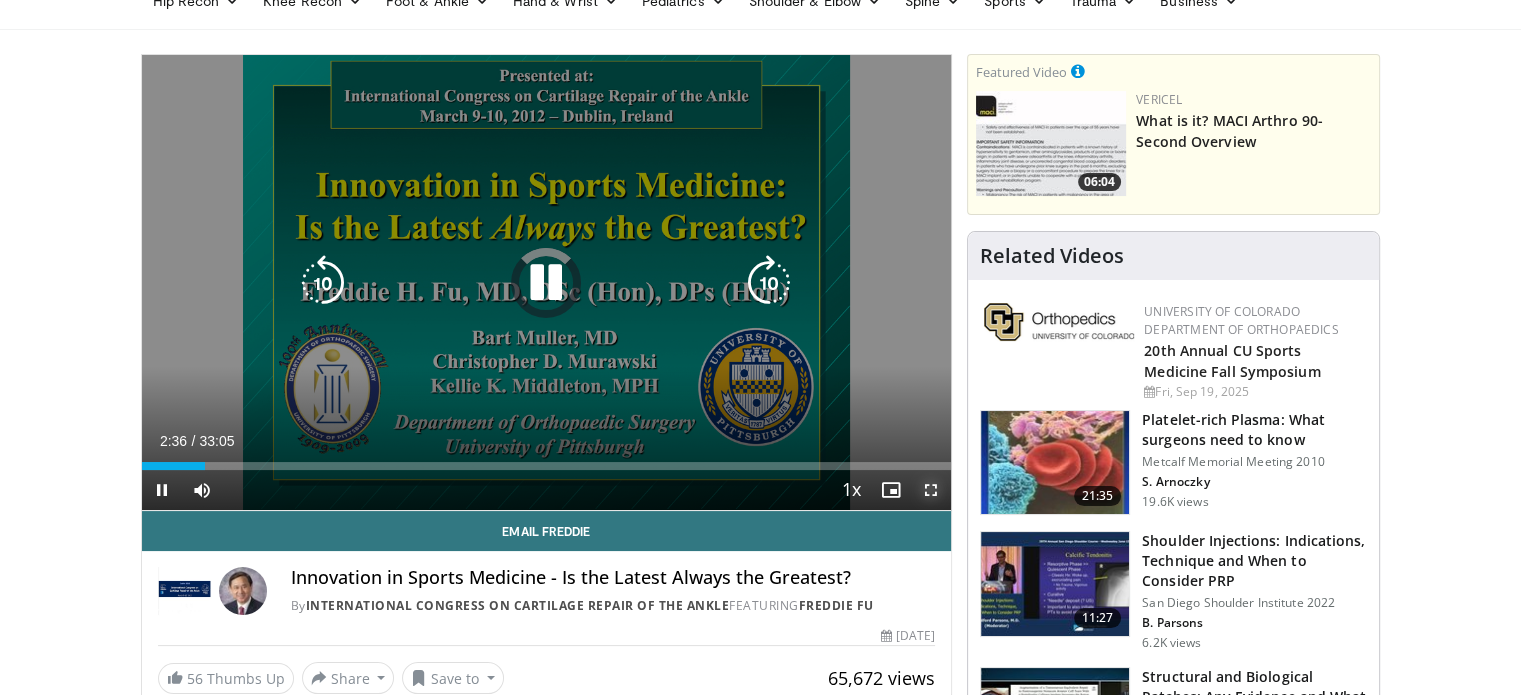 drag, startPoint x: 930, startPoint y: 491, endPoint x: 930, endPoint y: 612, distance: 121 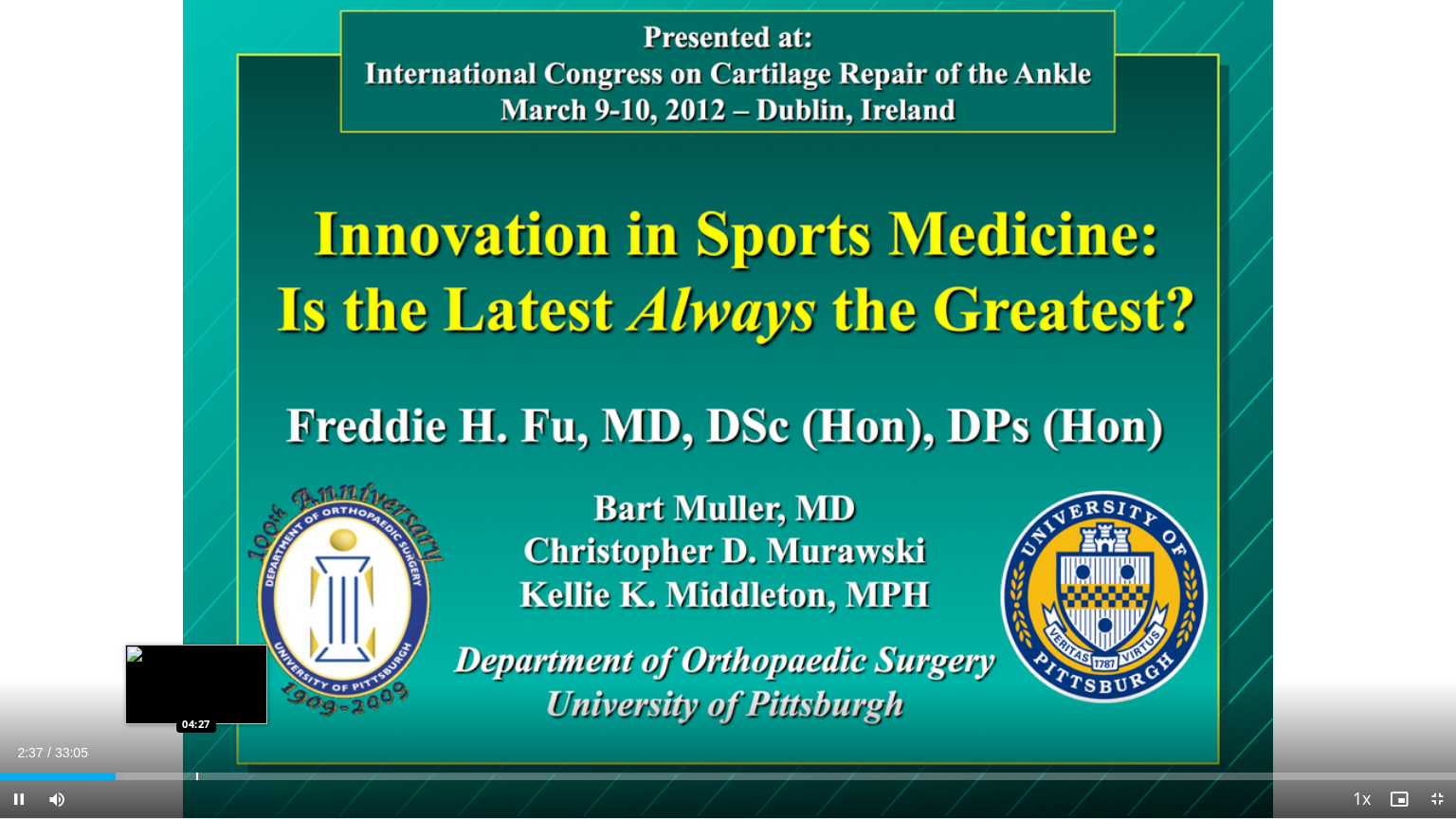 click at bounding box center [197, 776] 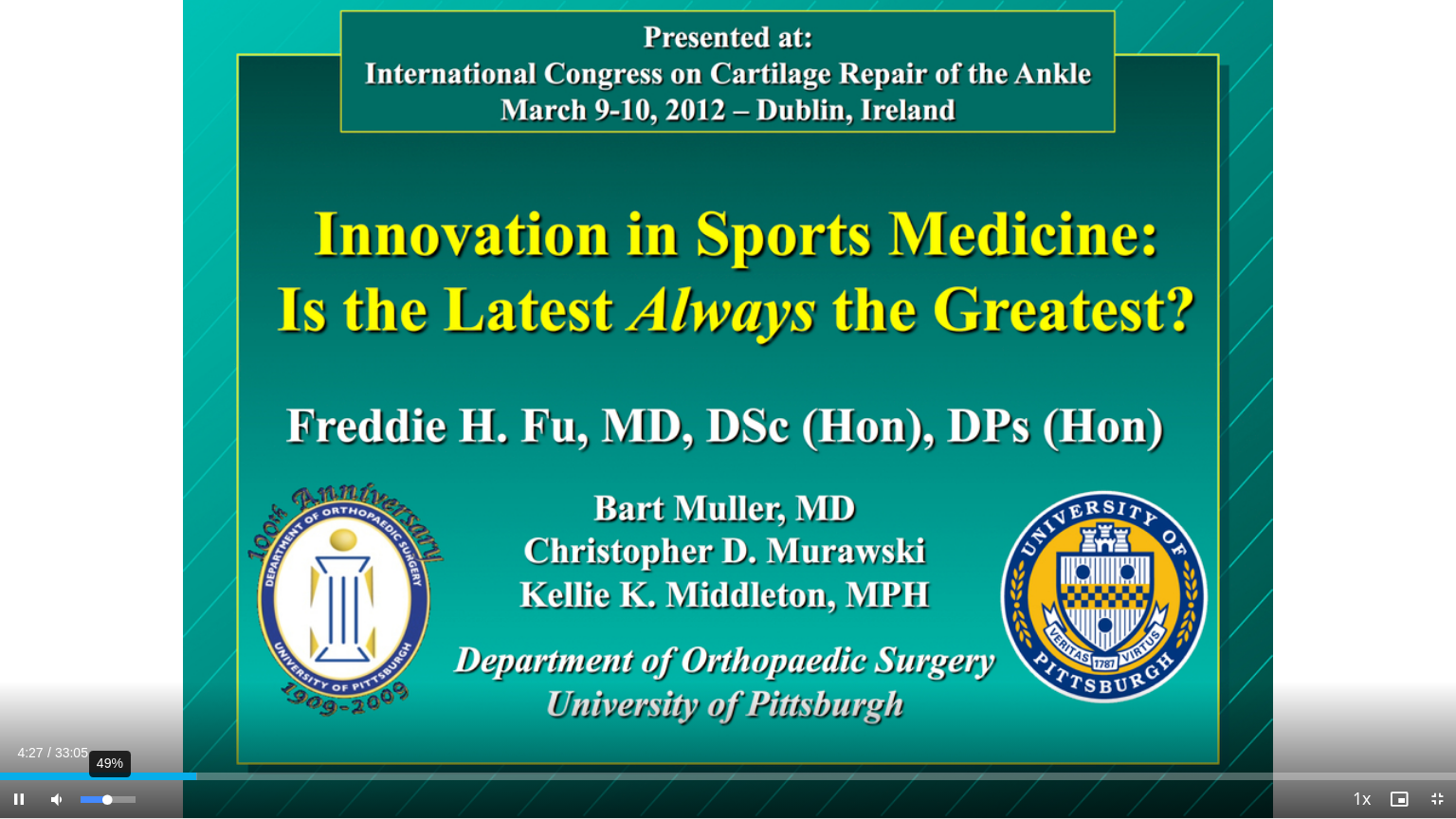 click on "49%" at bounding box center [107, 799] 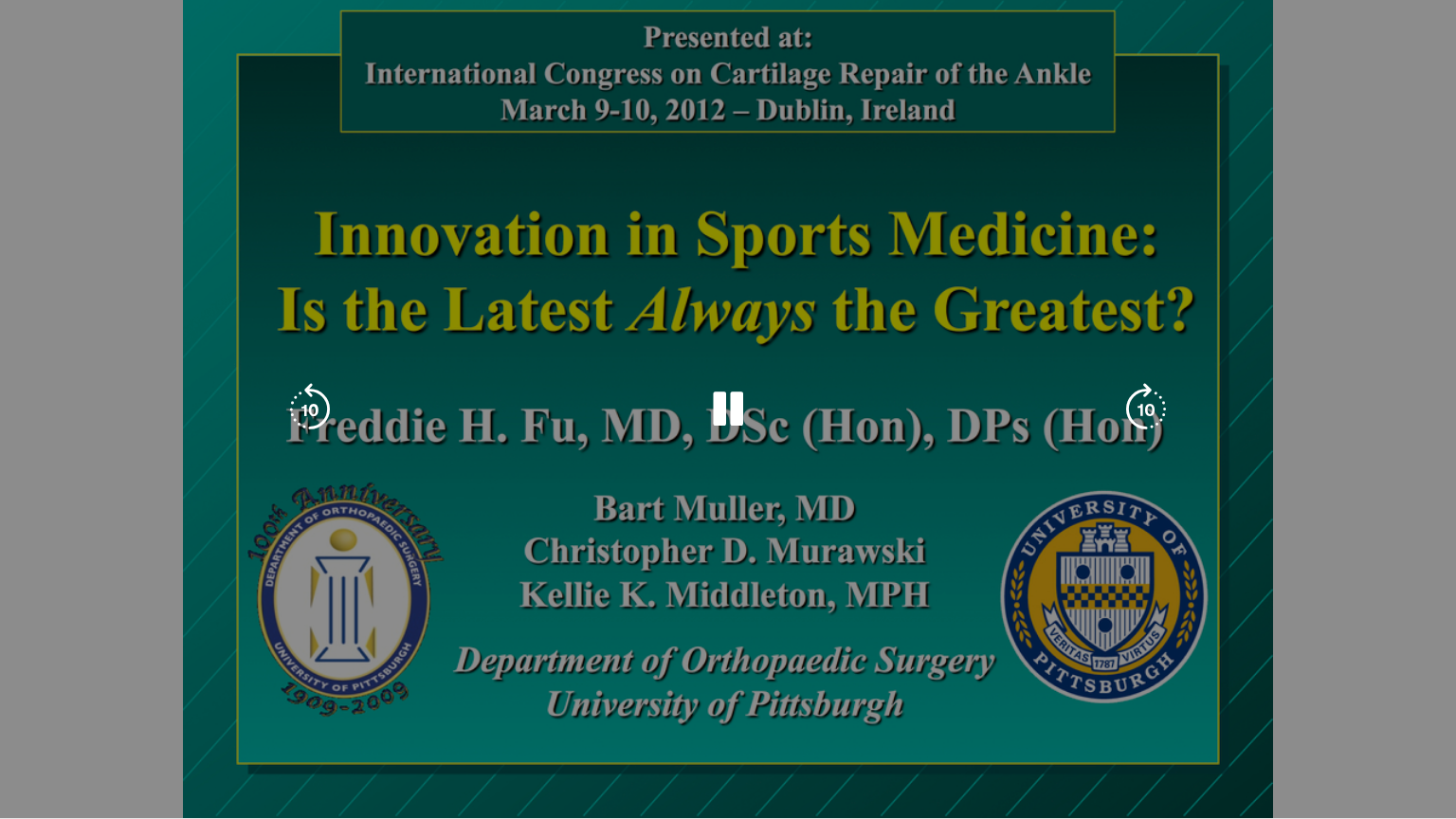 click on "**********" at bounding box center (728, 410) 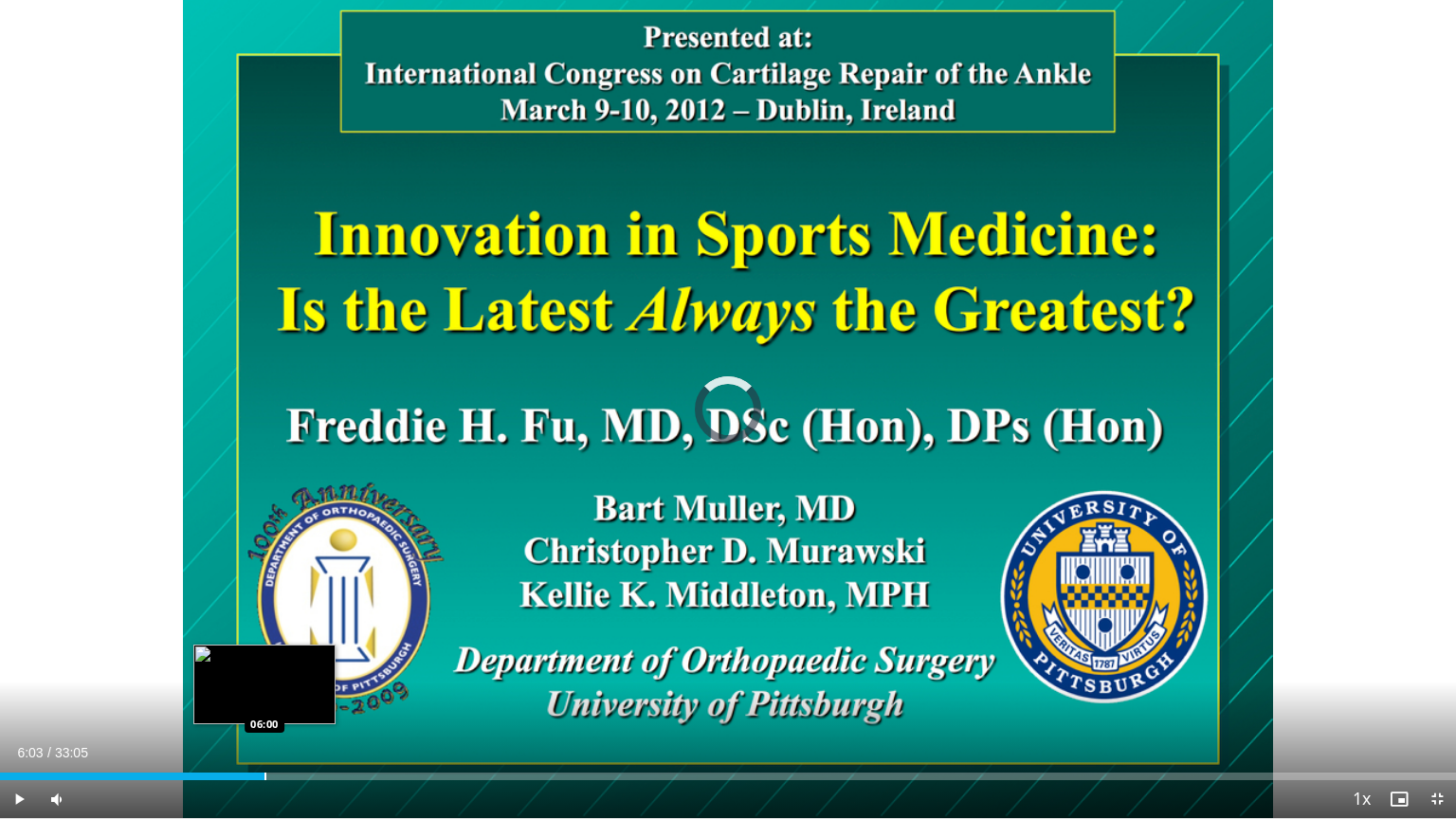 click at bounding box center [265, 776] 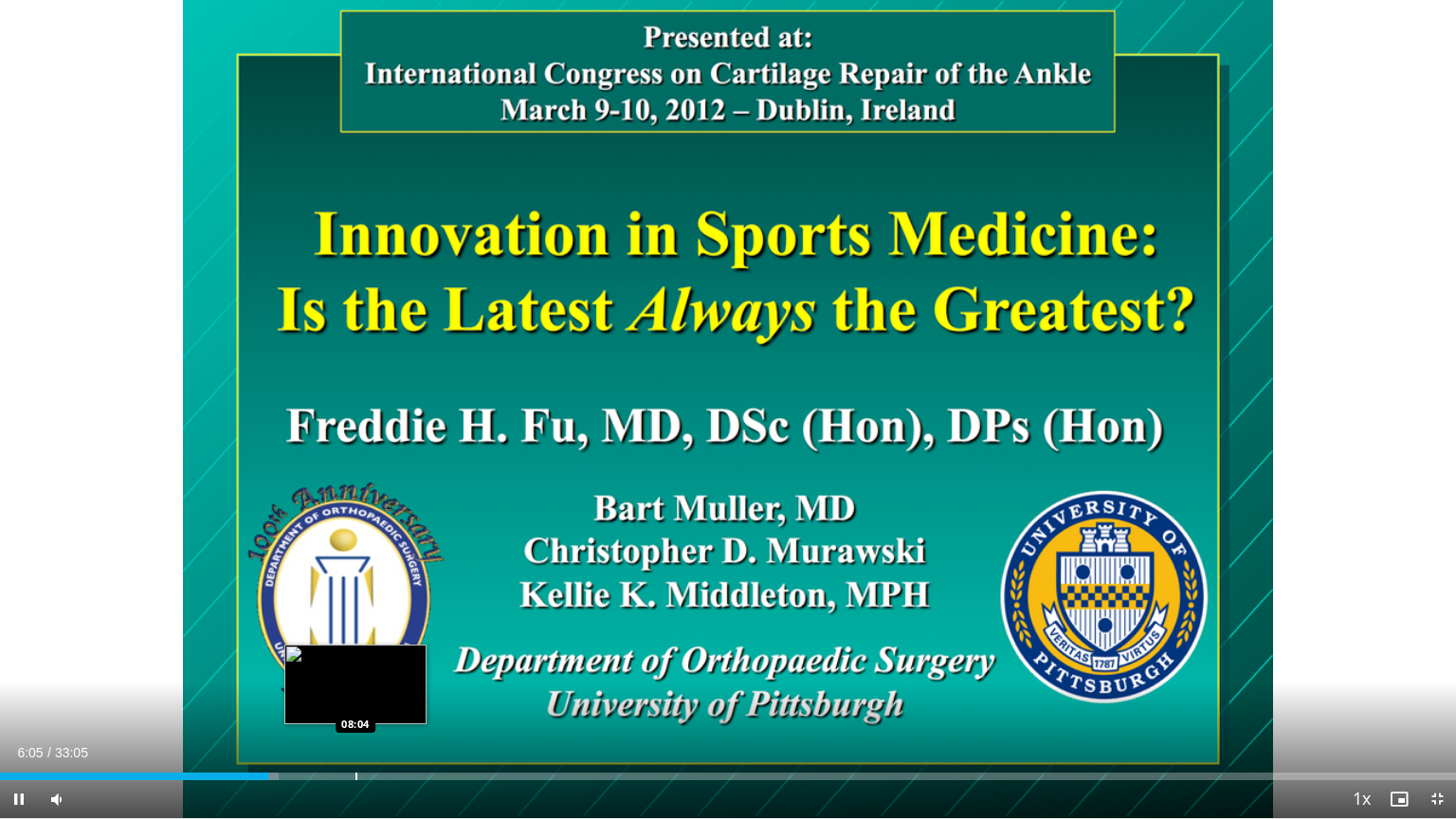 click at bounding box center [356, 776] 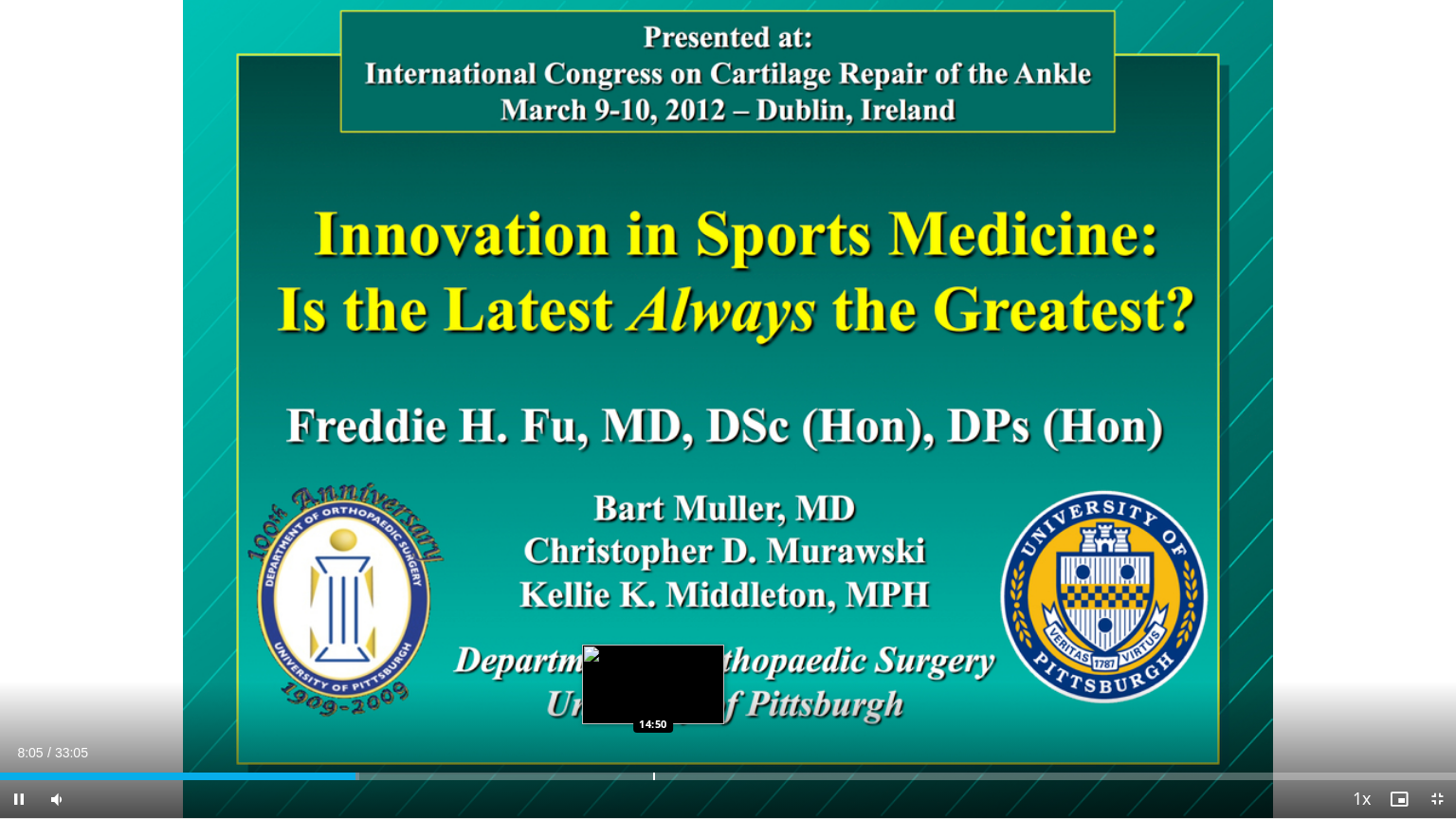 click at bounding box center (654, 776) 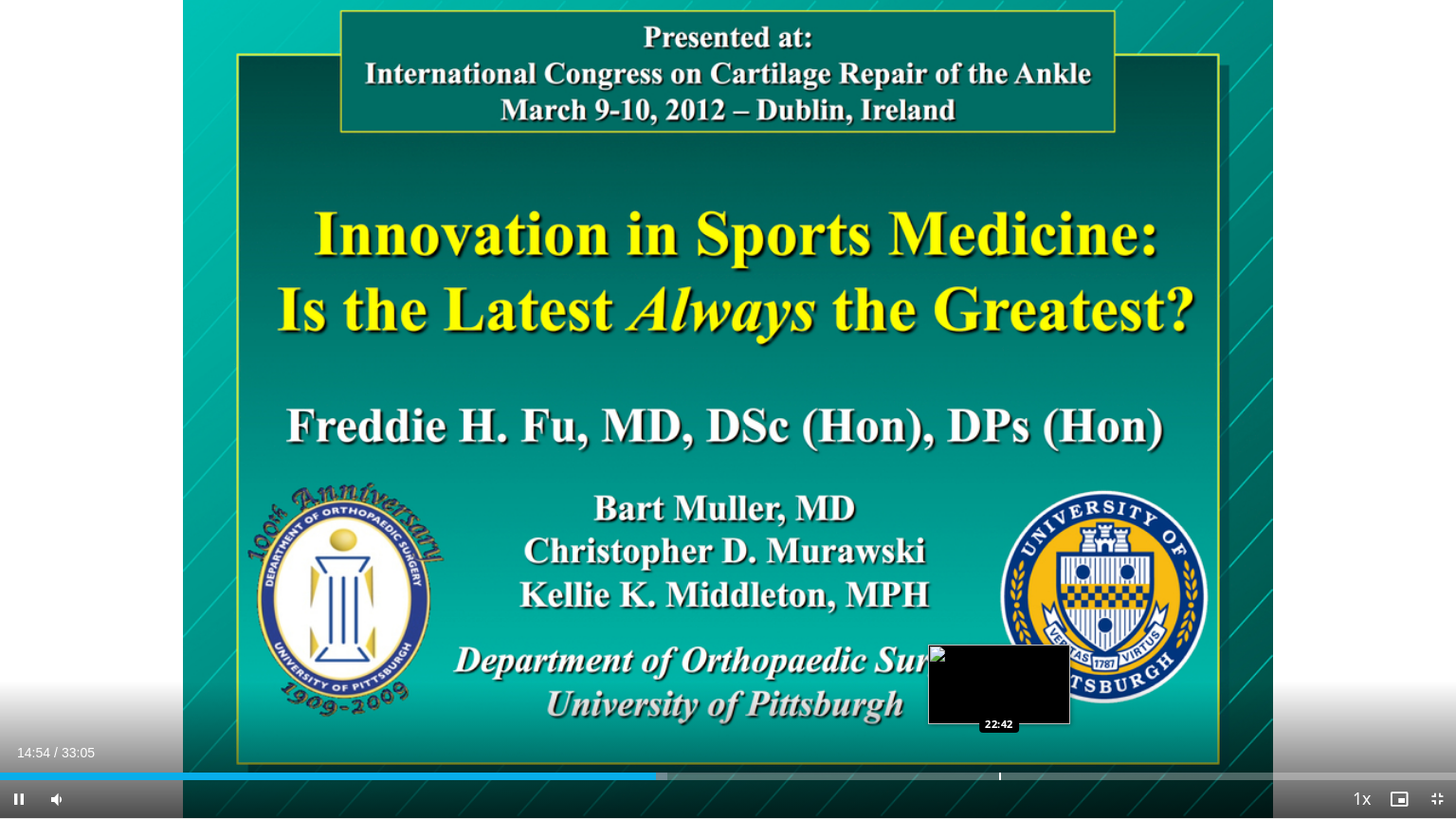 click at bounding box center [1000, 776] 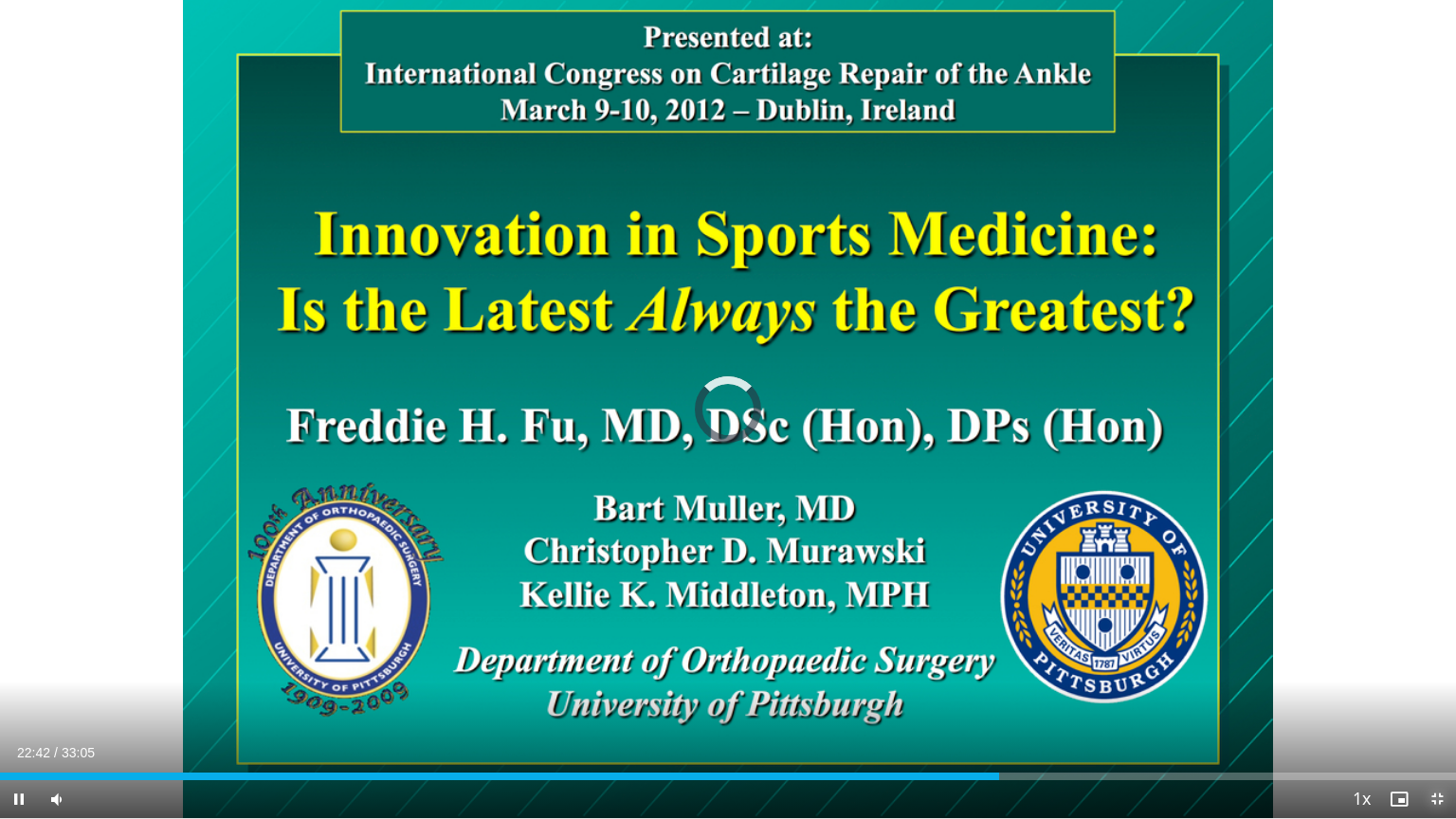 click at bounding box center [1437, 799] 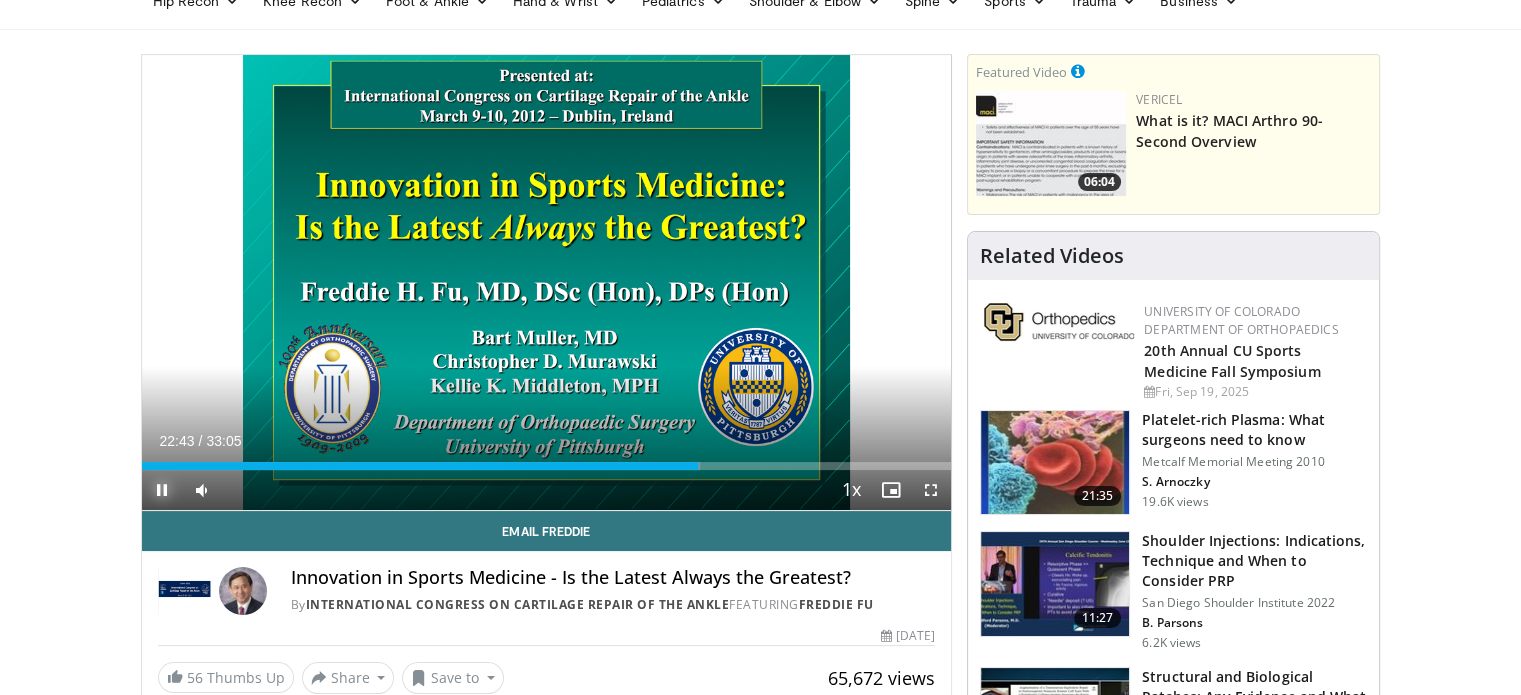 click at bounding box center [162, 490] 